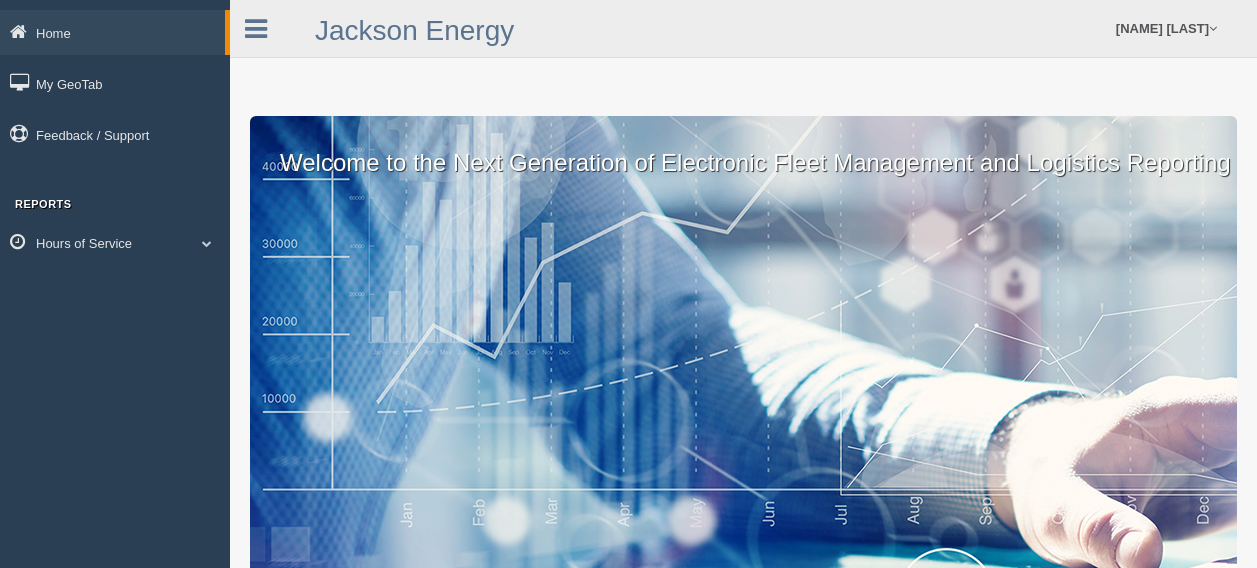 scroll, scrollTop: 0, scrollLeft: 0, axis: both 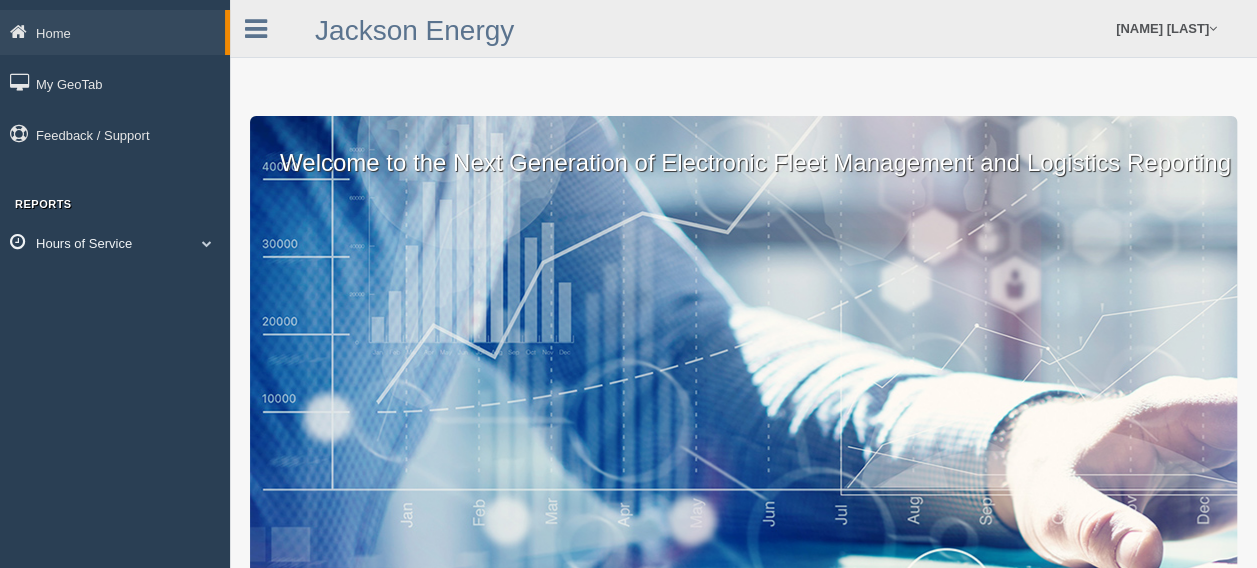 click on "Hours of Service" at bounding box center (112, 32) 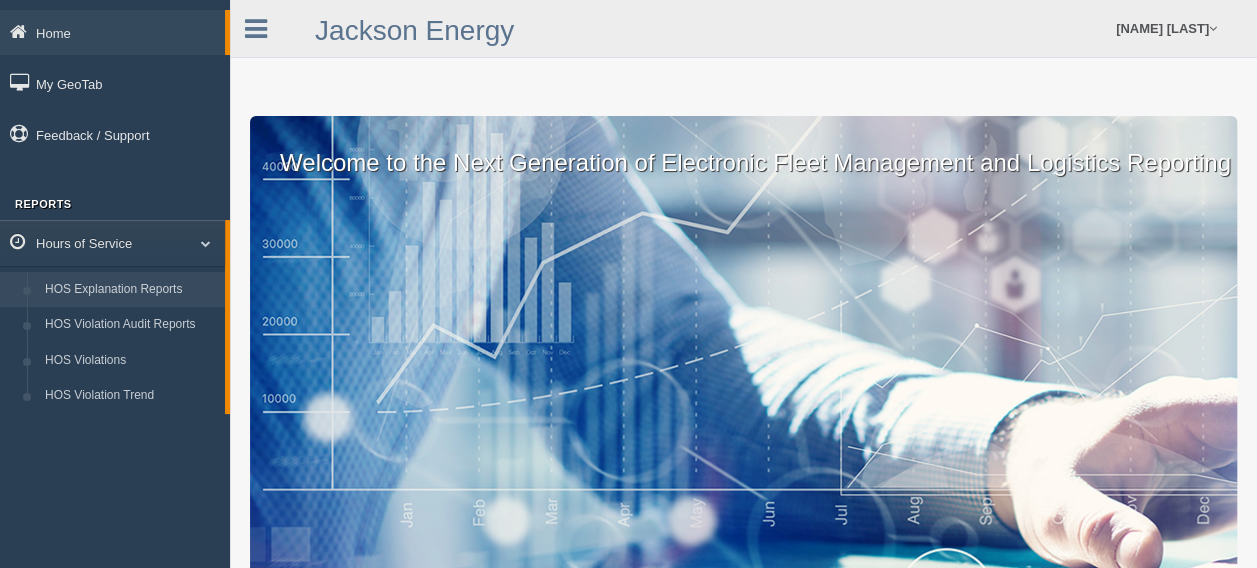 click on "HOS Explanation Reports" at bounding box center [130, 290] 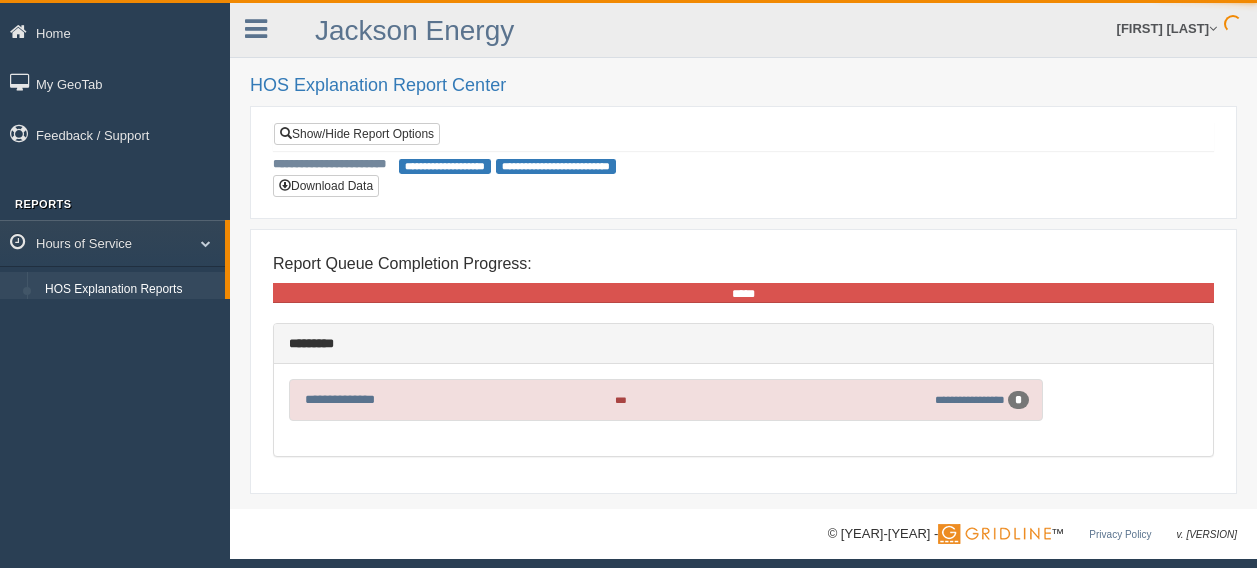 scroll, scrollTop: 0, scrollLeft: 0, axis: both 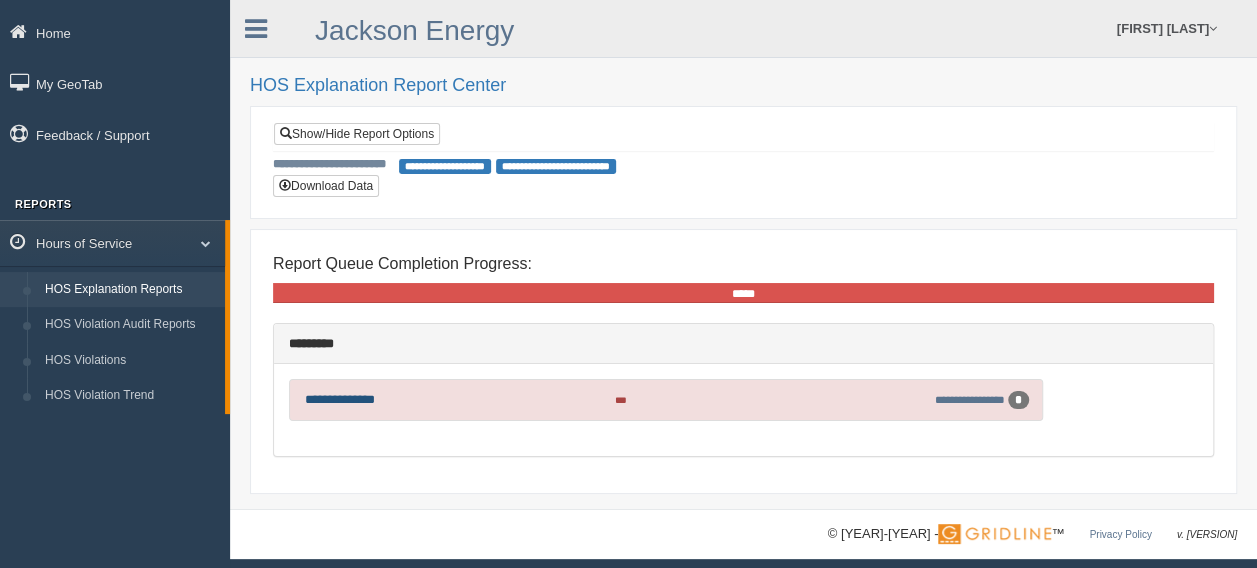 click on "**********" at bounding box center (340, 399) 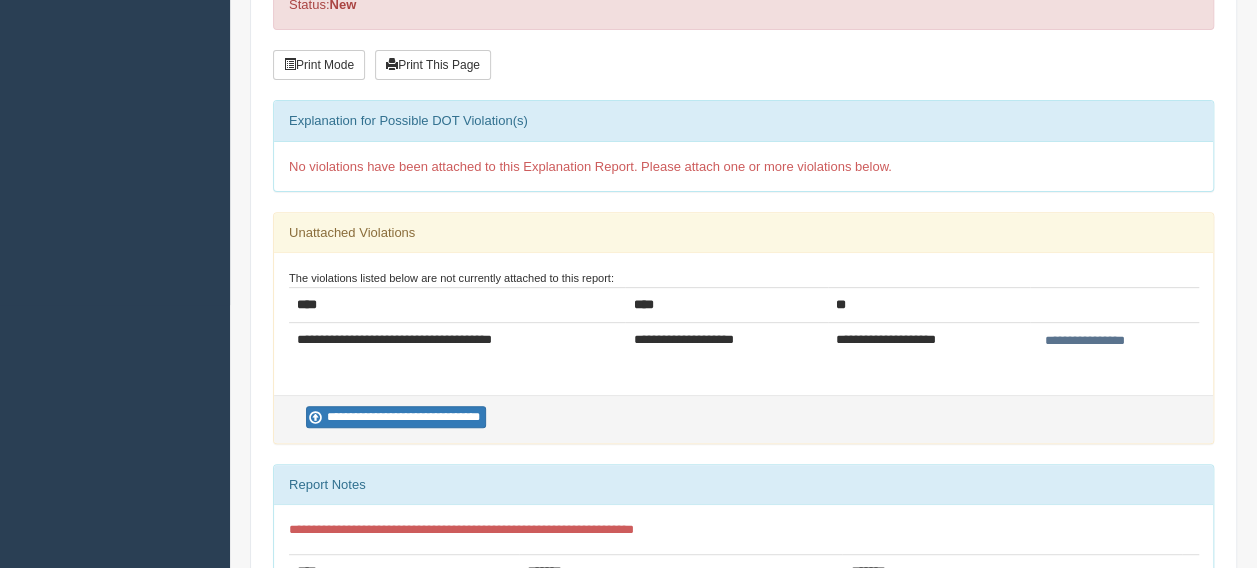 scroll, scrollTop: 296, scrollLeft: 0, axis: vertical 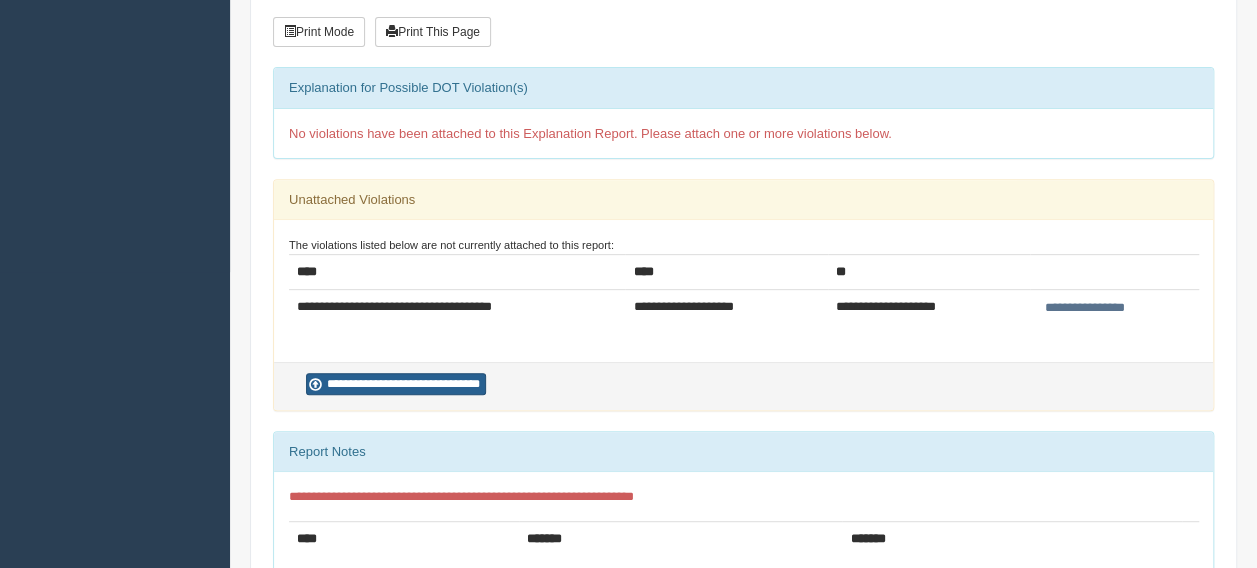 click on "**********" at bounding box center (396, 384) 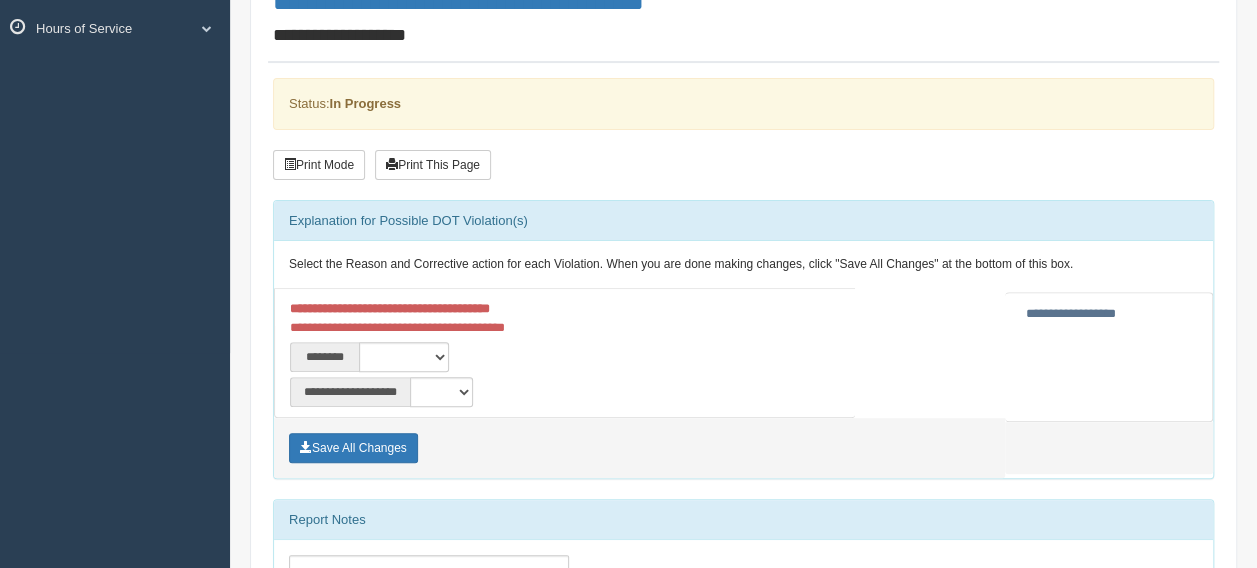 scroll, scrollTop: 300, scrollLeft: 0, axis: vertical 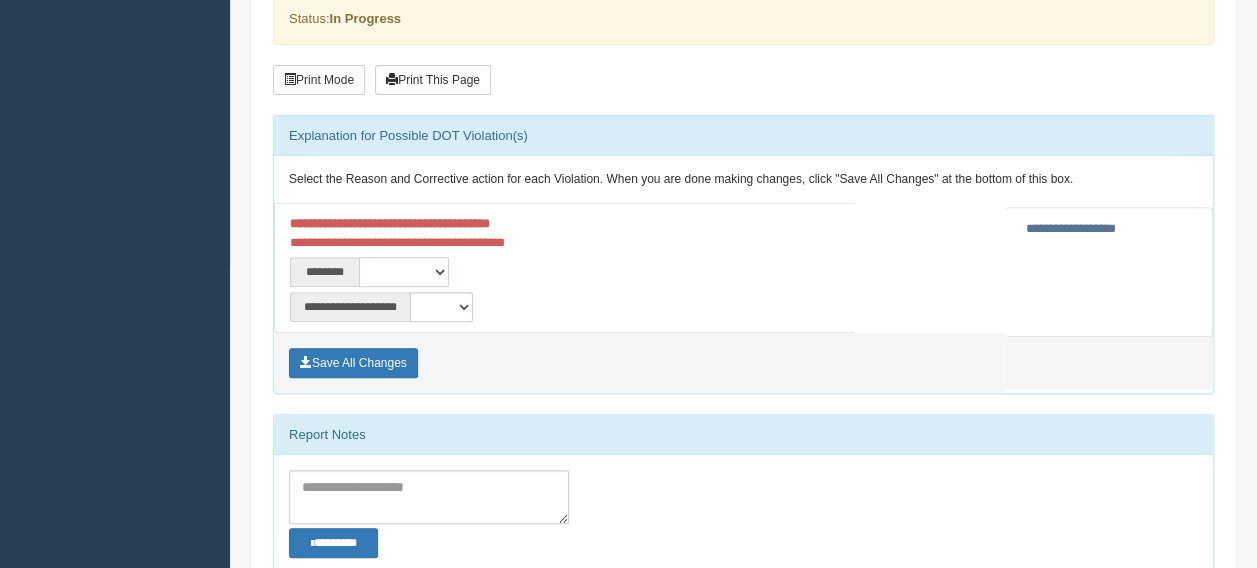 click on "**********" at bounding box center [404, 272] 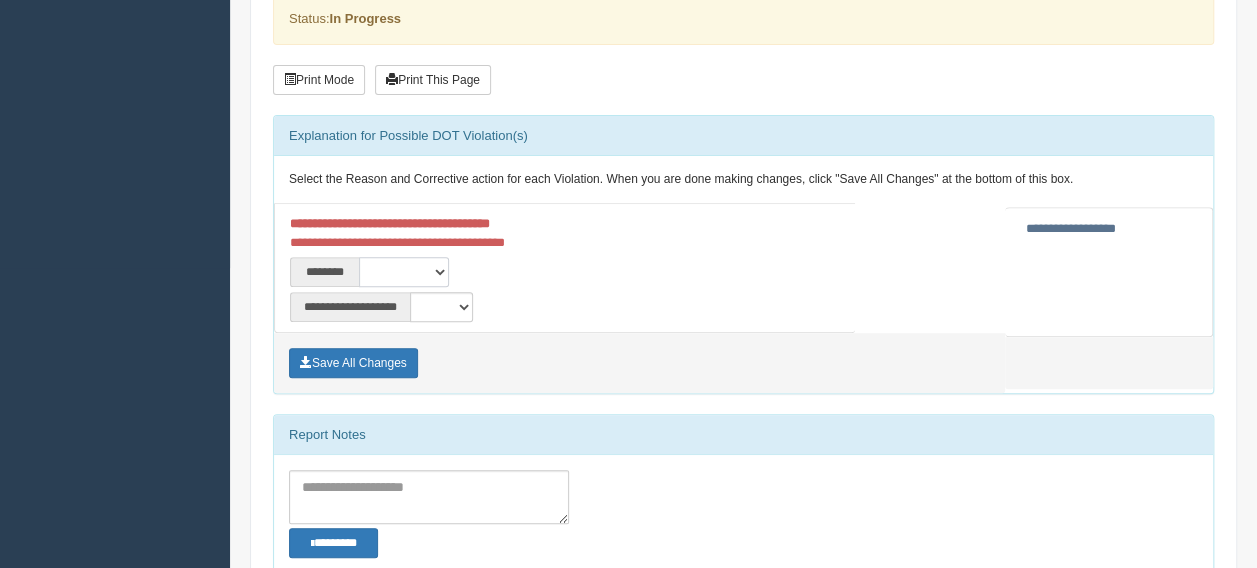 select on "****" 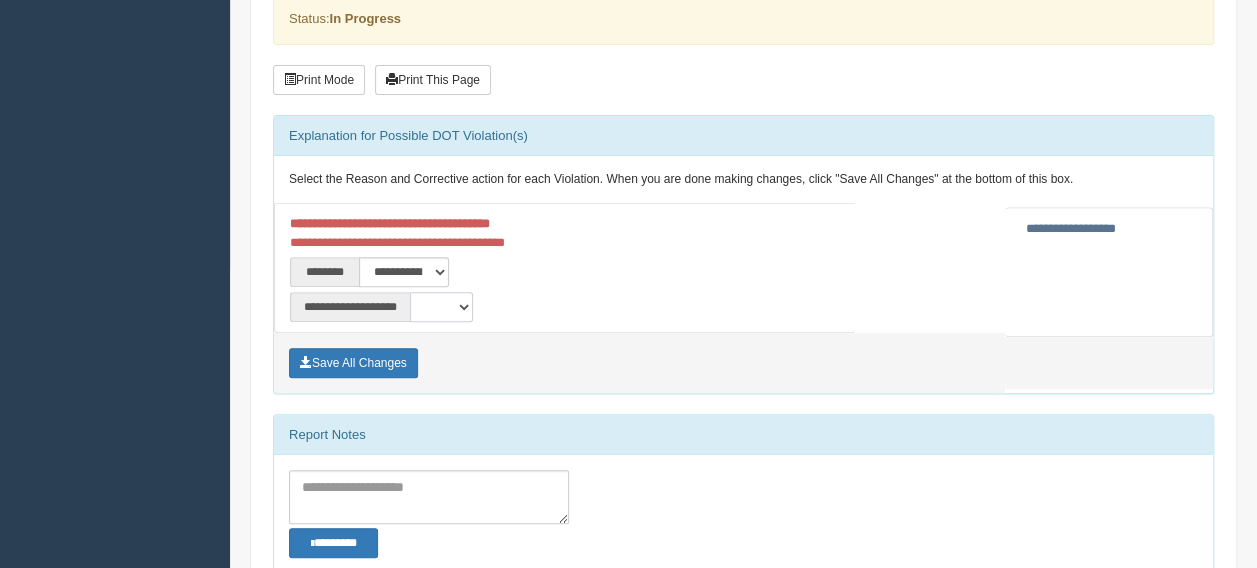 click on "**********" at bounding box center (441, 307) 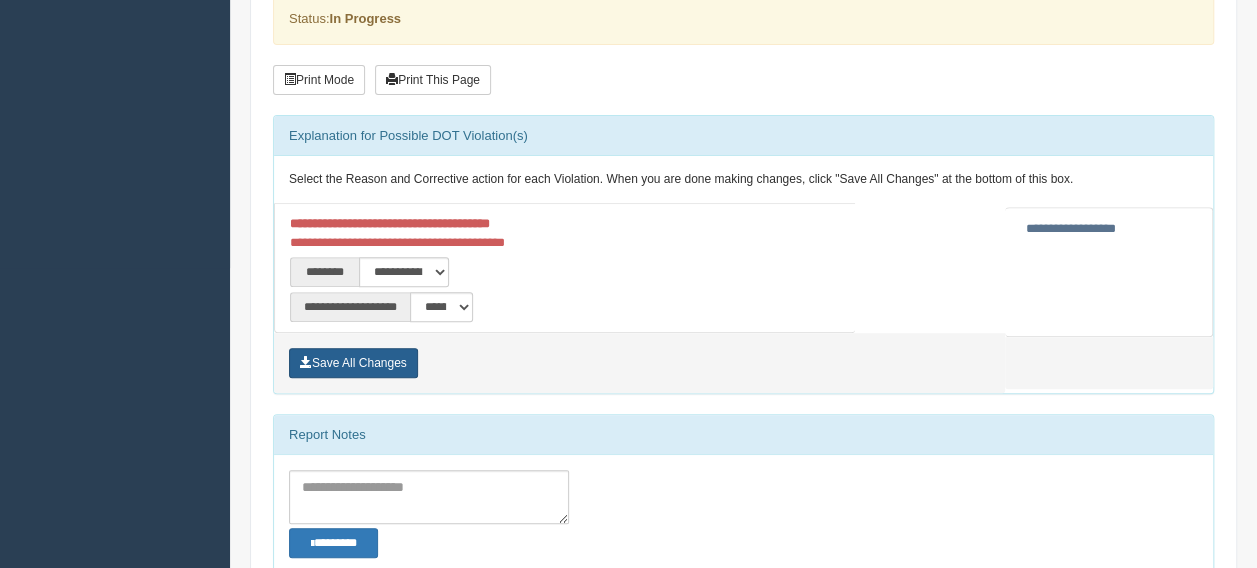 click on "Save All Changes" at bounding box center [353, 363] 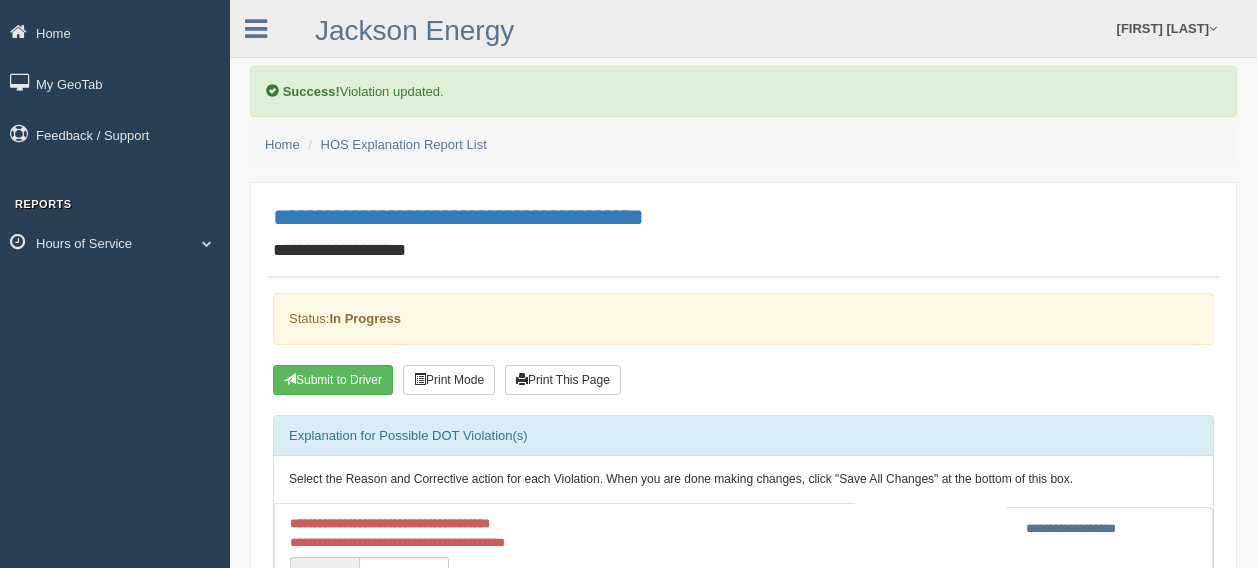 scroll, scrollTop: 0, scrollLeft: 0, axis: both 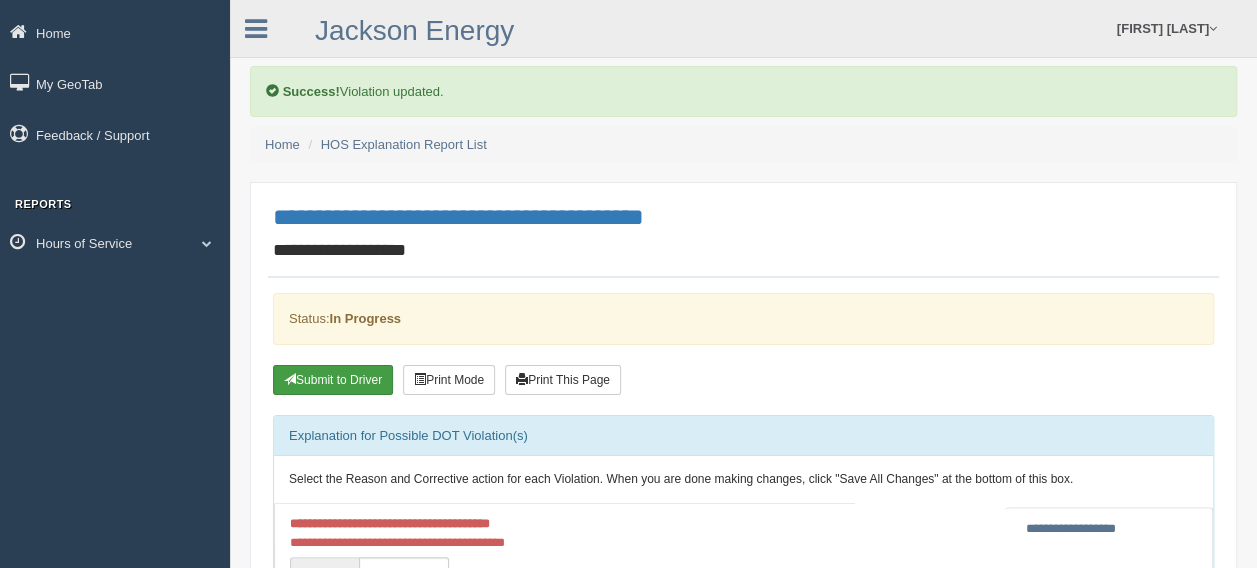 click on "Submit to Driver" at bounding box center [333, 380] 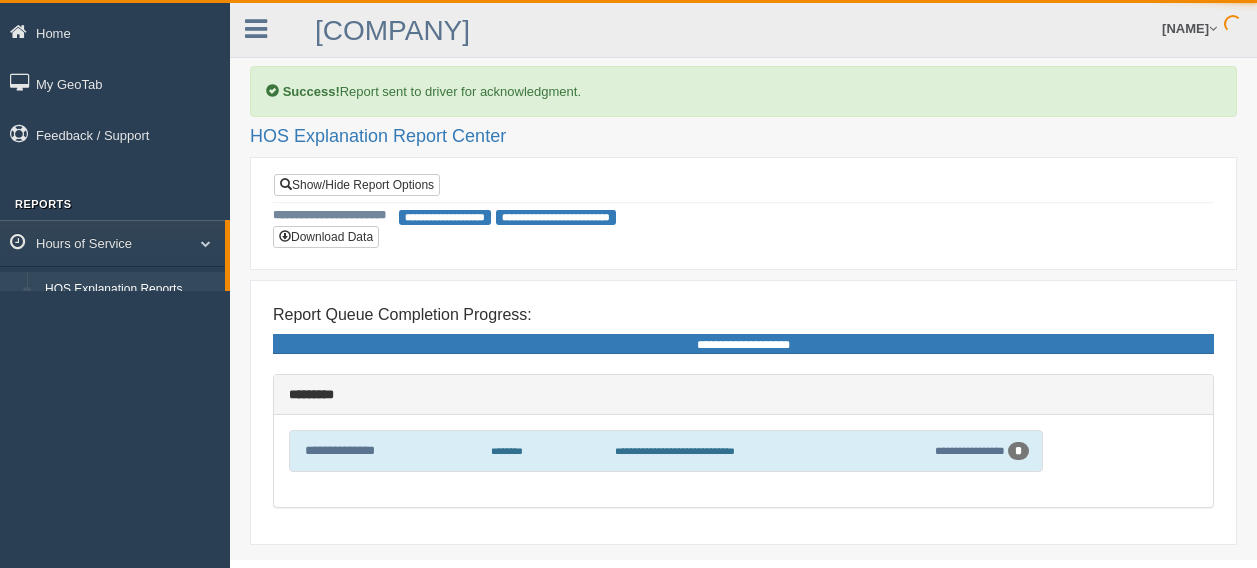 scroll, scrollTop: 0, scrollLeft: 0, axis: both 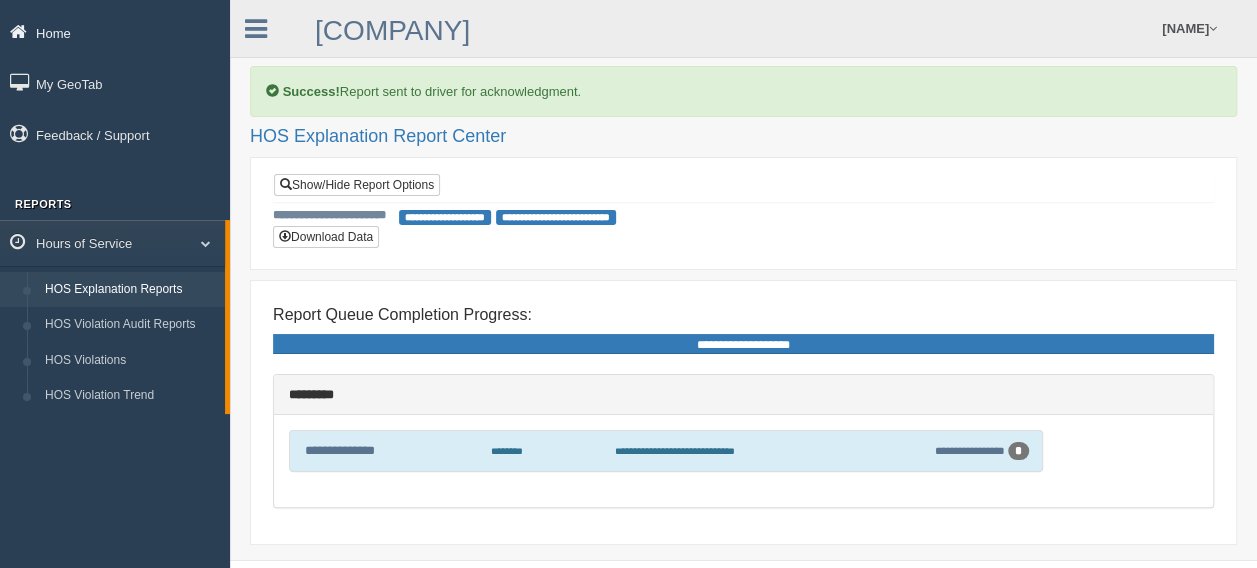 click on "Home" at bounding box center [115, 32] 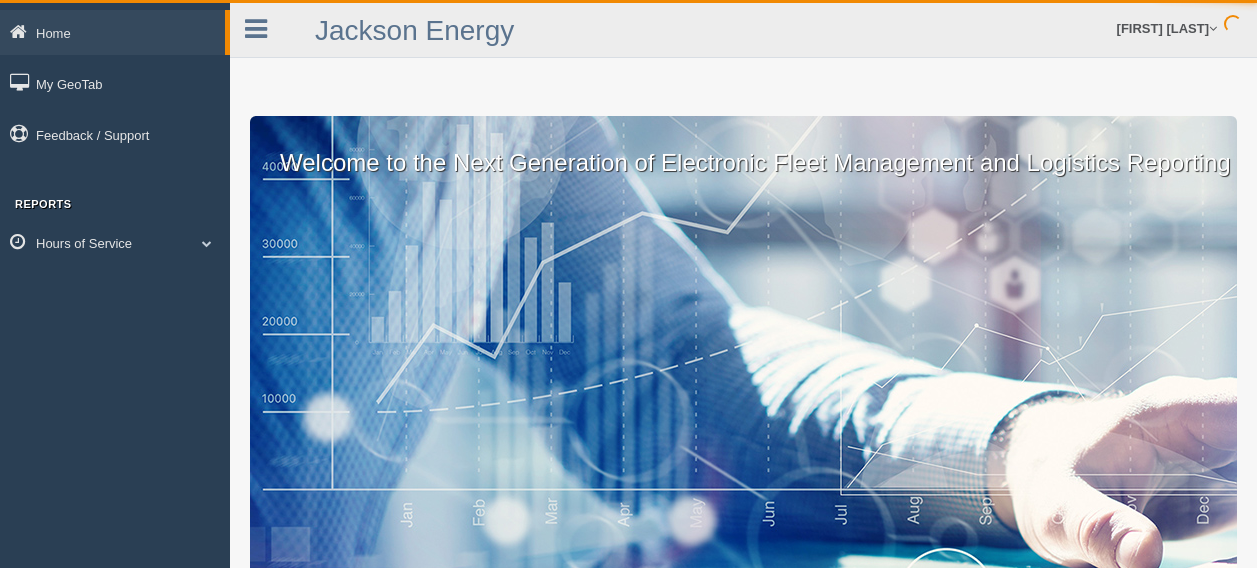 scroll, scrollTop: 0, scrollLeft: 0, axis: both 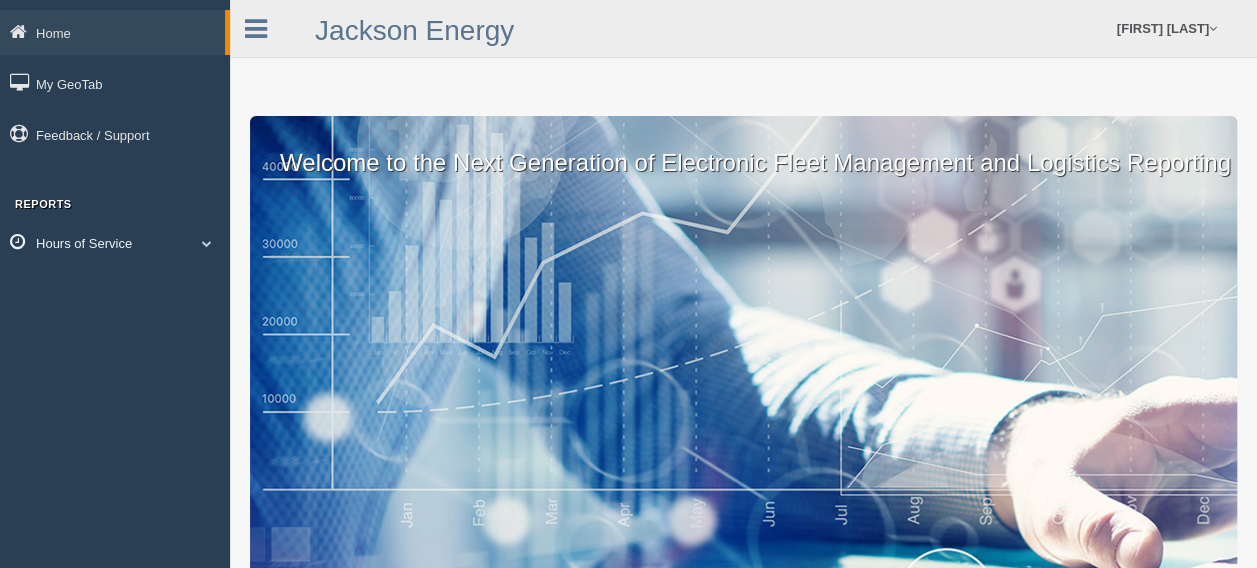 click on "Hours of Service" at bounding box center (112, 32) 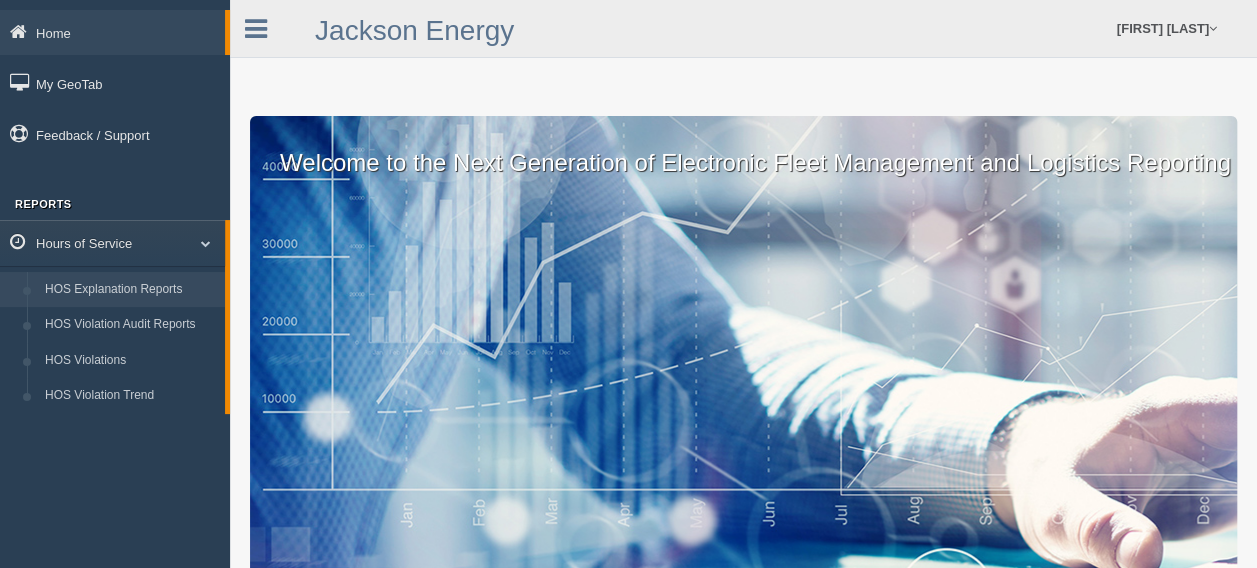 click on "HOS Explanation Reports" at bounding box center (130, 290) 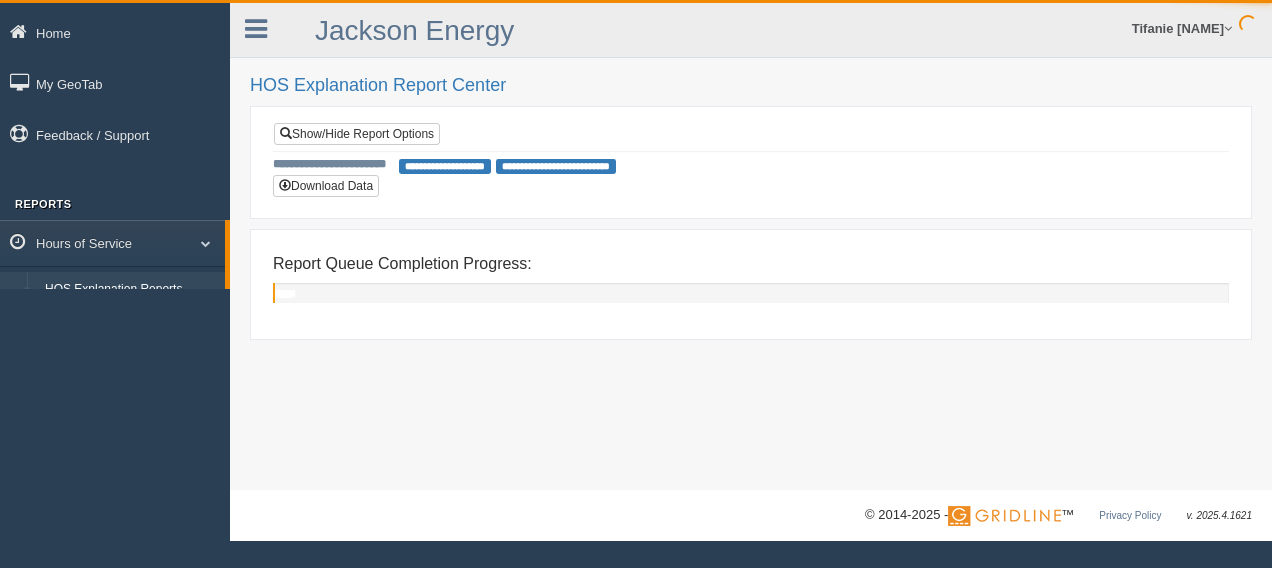 scroll, scrollTop: 0, scrollLeft: 0, axis: both 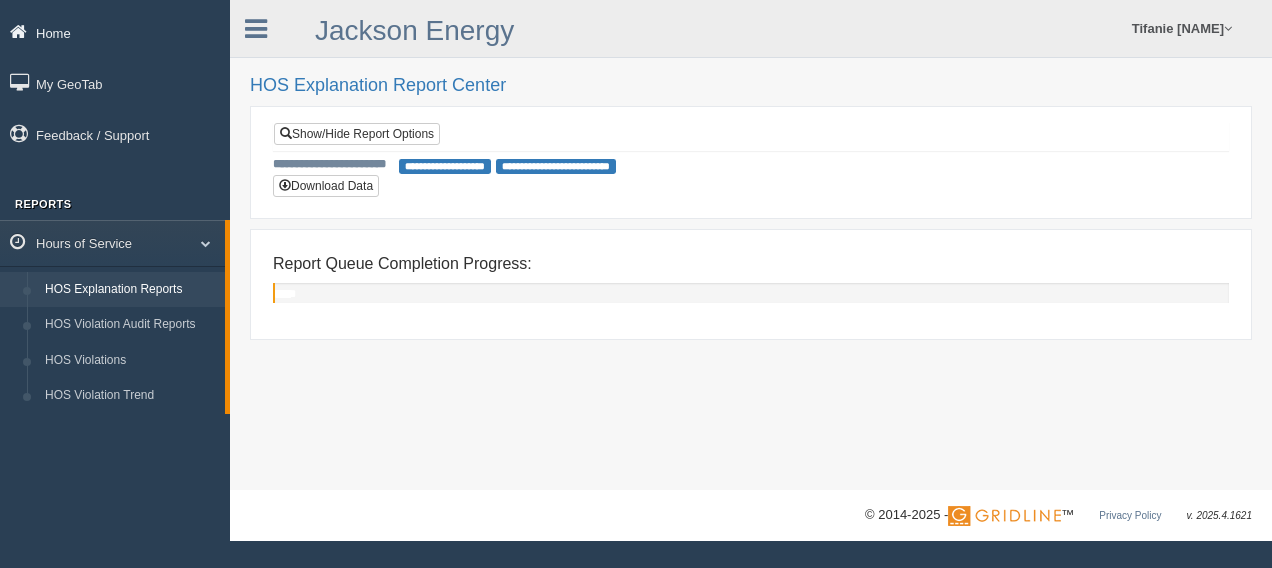 click on "Home" at bounding box center (115, 32) 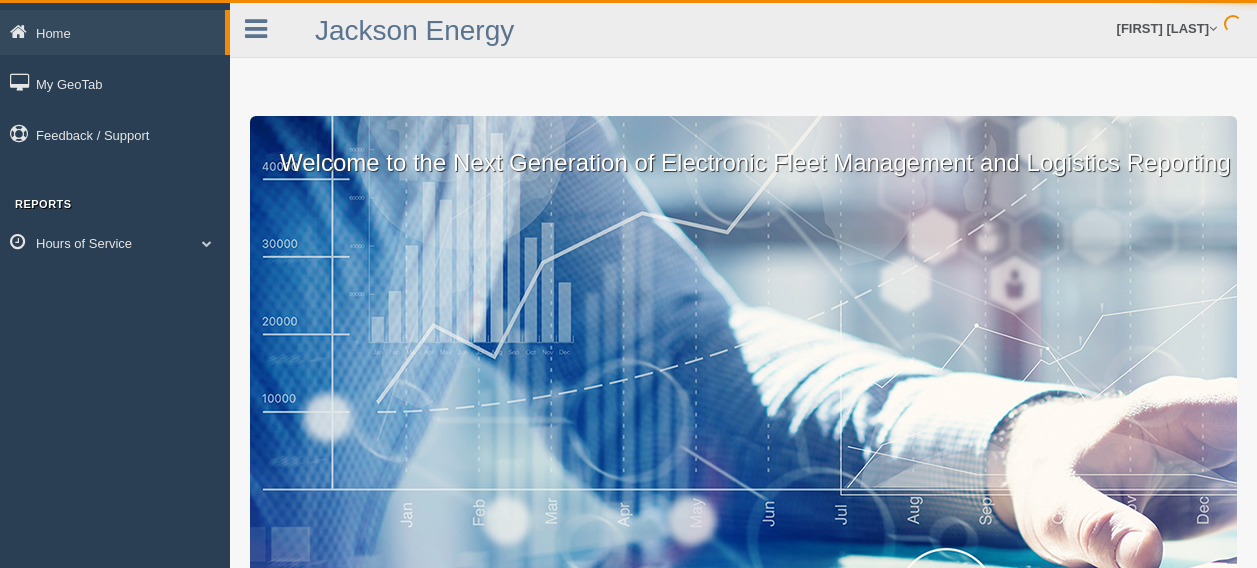 scroll, scrollTop: 0, scrollLeft: 0, axis: both 